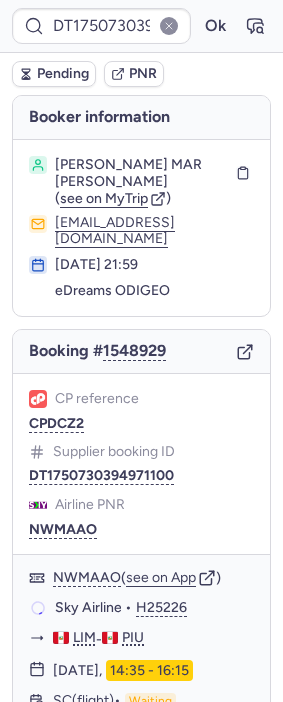 scroll, scrollTop: 0, scrollLeft: 0, axis: both 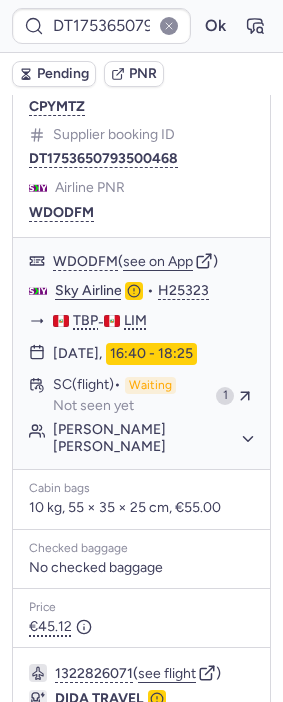 type on "CP5ETC" 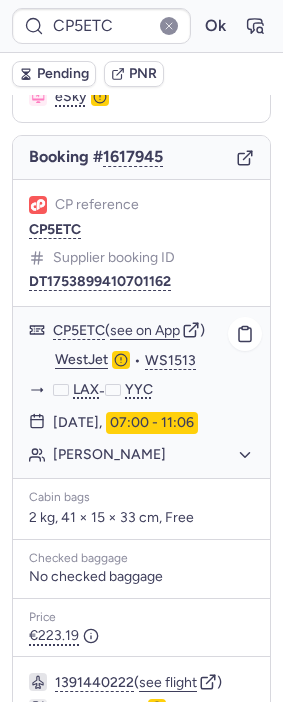 scroll, scrollTop: 312, scrollLeft: 0, axis: vertical 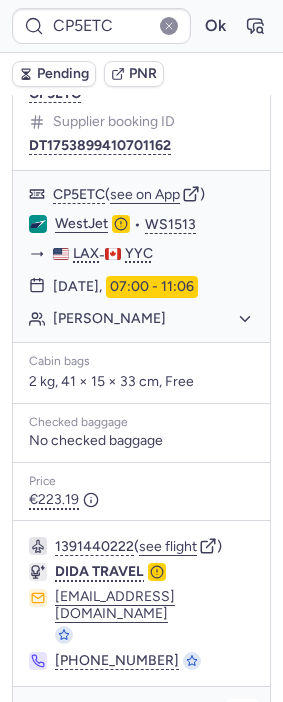 click at bounding box center [242, 715] 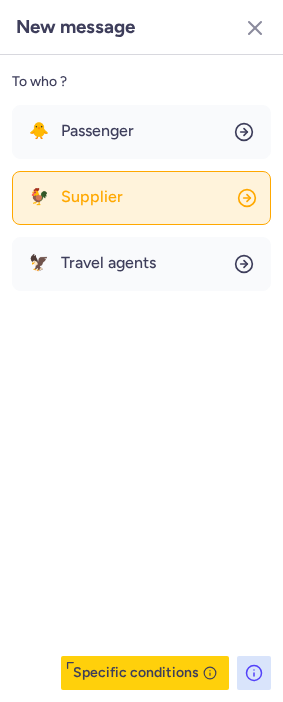 click on "🐓 Supplier" 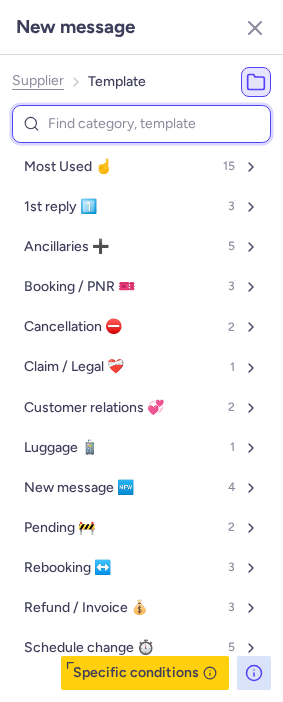 click at bounding box center [141, 124] 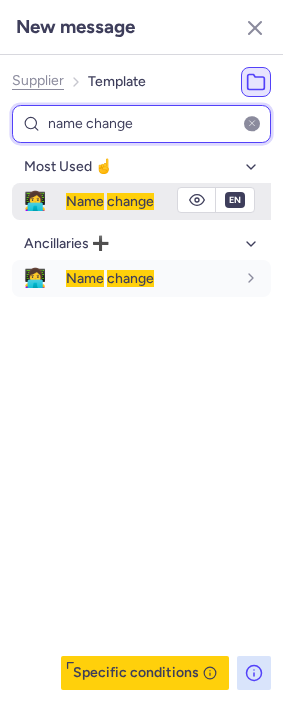 type on "name change" 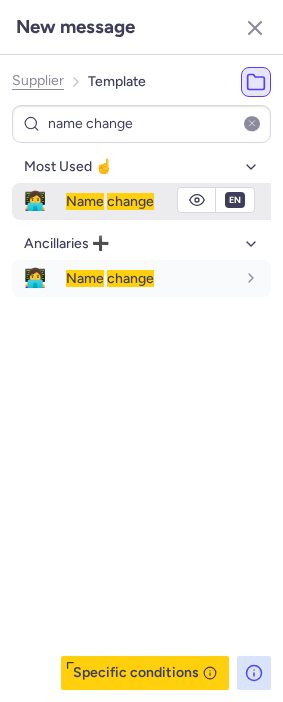 click on "Name" at bounding box center [85, 201] 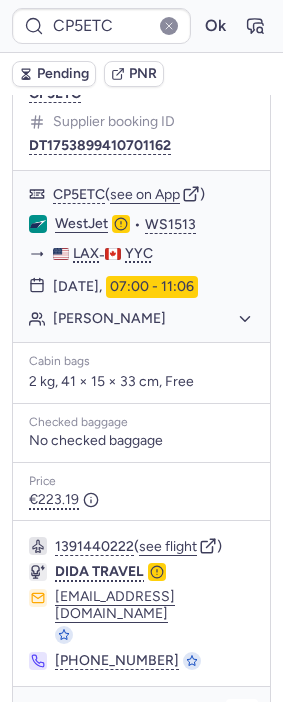 click 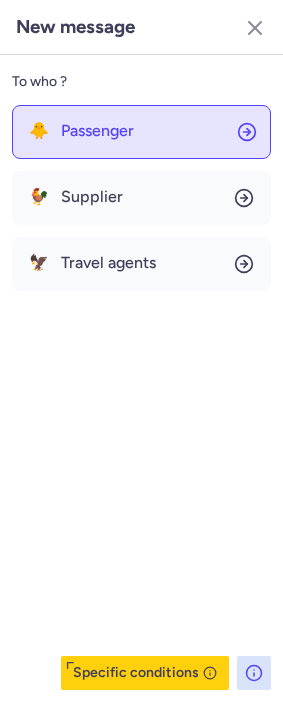 click on "🐥 Passenger" 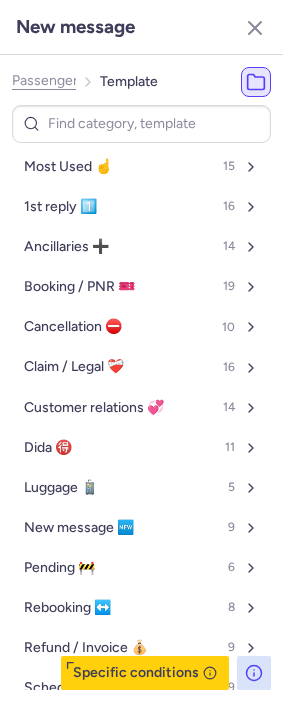 click on "Passenger" 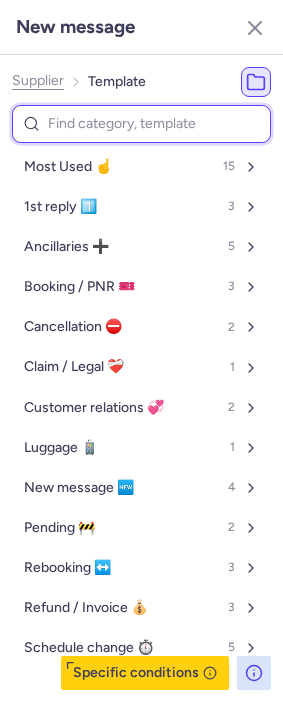 click at bounding box center (141, 124) 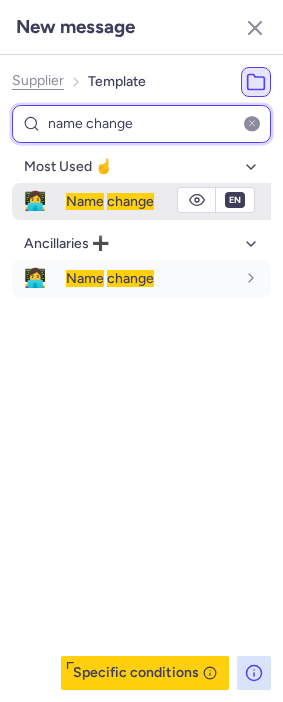 type on "name change" 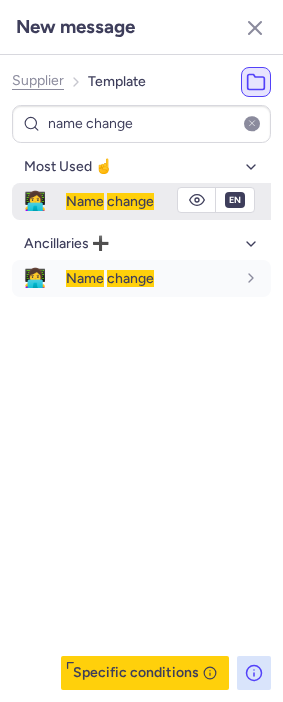 click on "Name   change" at bounding box center [168, 201] 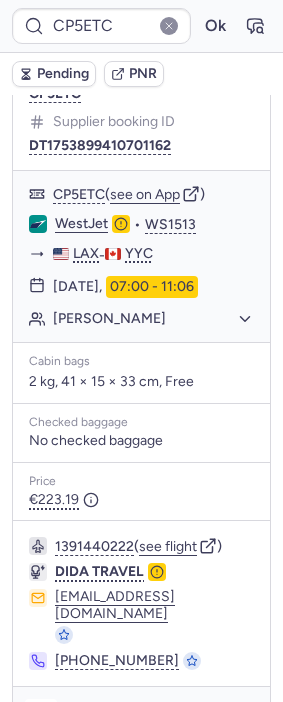 click 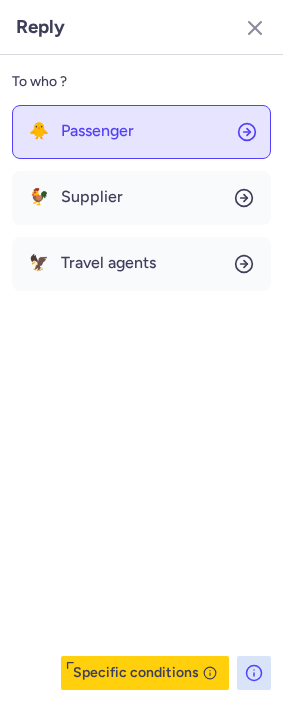 click on "🐥 Passenger" 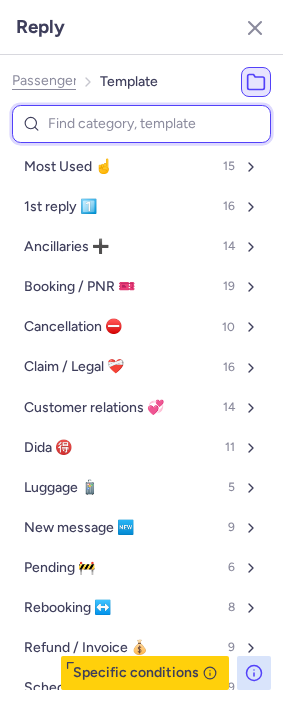 click at bounding box center [141, 124] 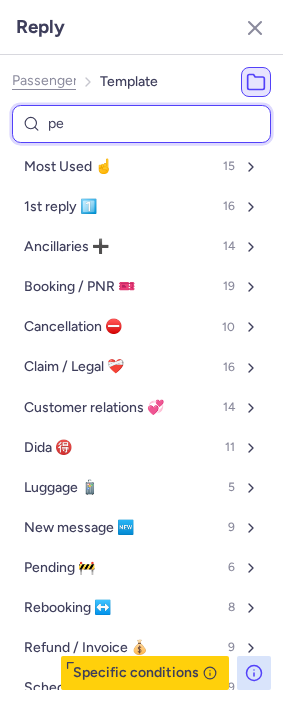 type on "pen" 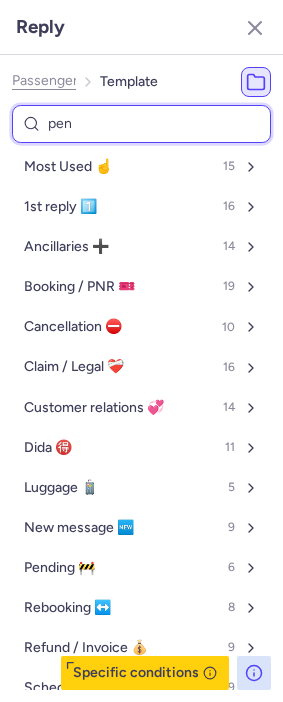 select on "en" 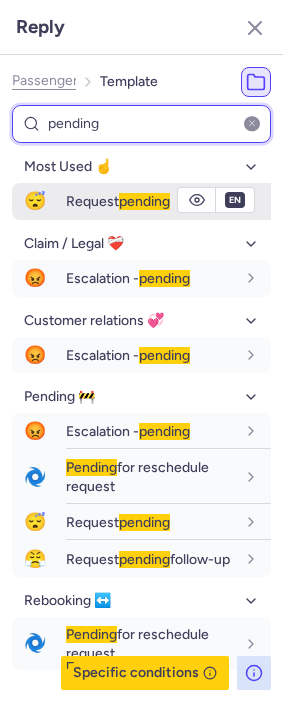 type on "pending" 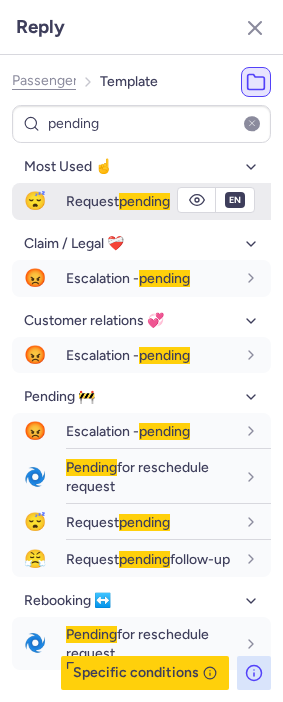 click on "Request  pending" at bounding box center [118, 201] 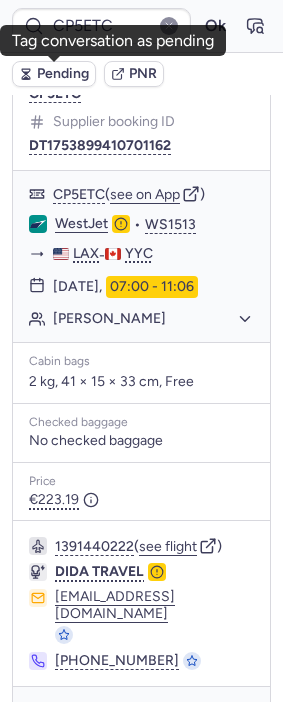 click on "Pending" at bounding box center (63, 74) 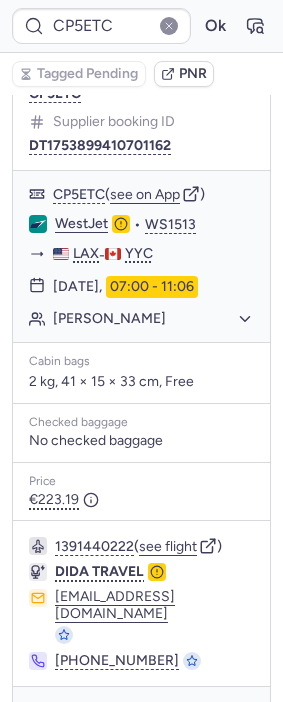 type on "CP2NNG" 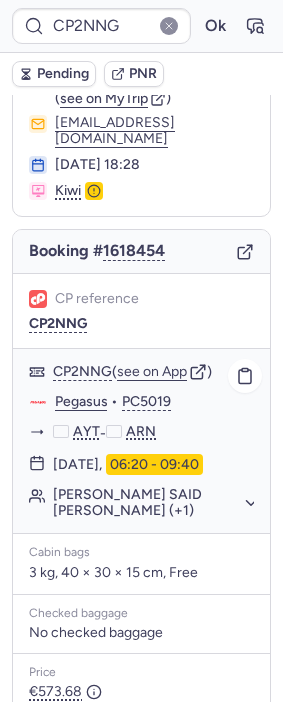 scroll, scrollTop: 90, scrollLeft: 0, axis: vertical 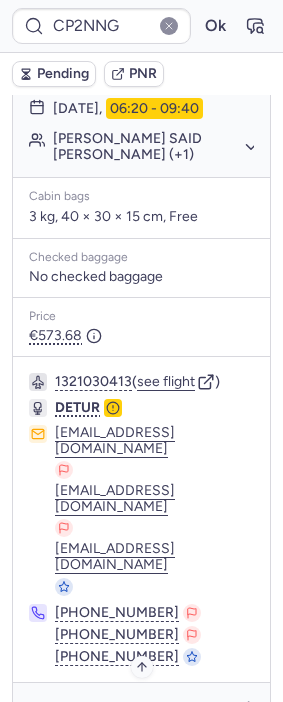 click on "Specific conditions" at bounding box center (142, 711) 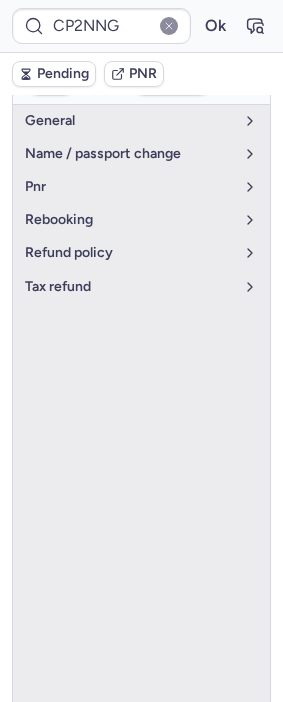 scroll, scrollTop: 231, scrollLeft: 0, axis: vertical 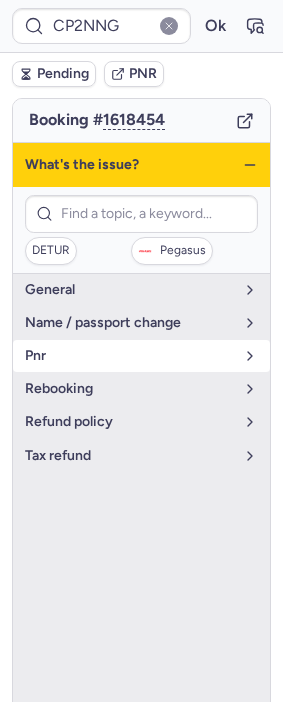 click on "pnr" at bounding box center (129, 356) 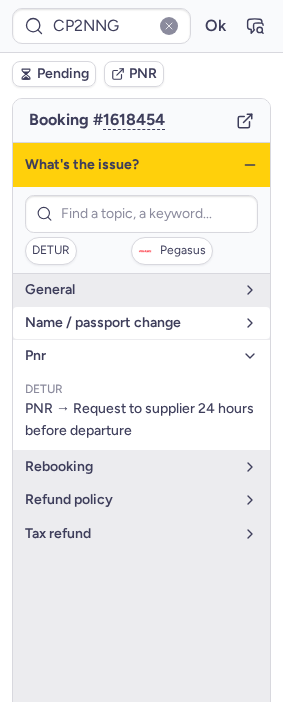 click on "name / passport change" at bounding box center [141, 323] 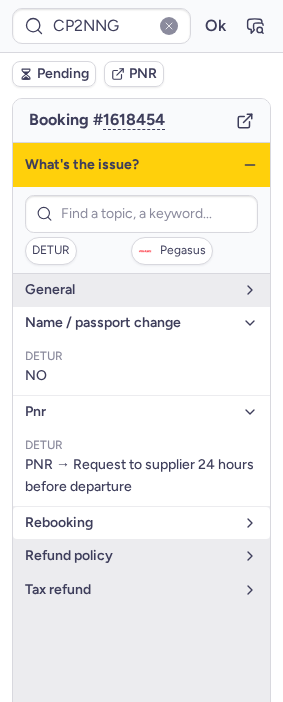 click on "rebooking" at bounding box center [129, 523] 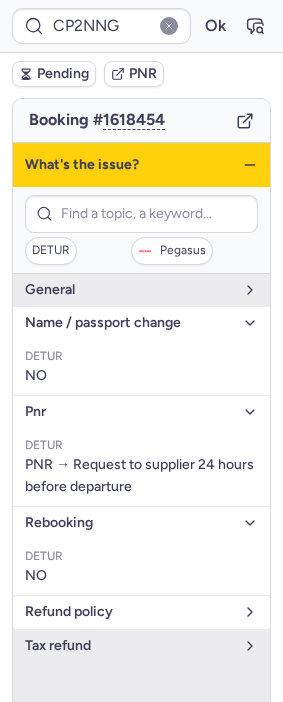 click on "refund policy" at bounding box center (129, 612) 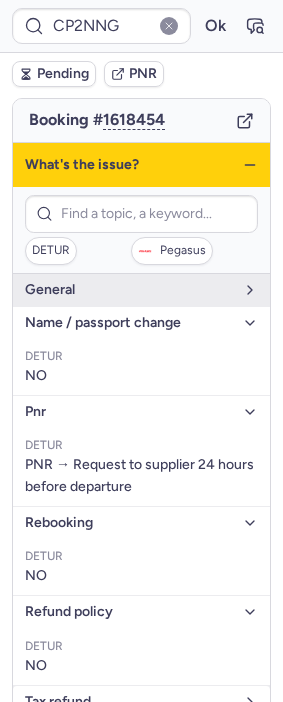 click on "tax refund" at bounding box center [141, 702] 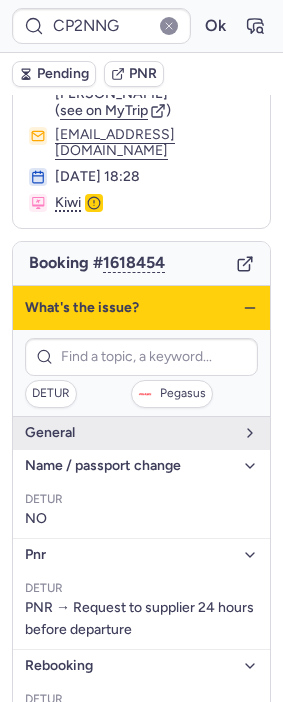 scroll, scrollTop: 8, scrollLeft: 0, axis: vertical 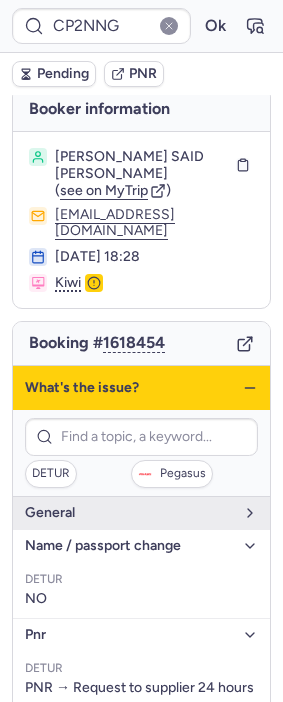 click 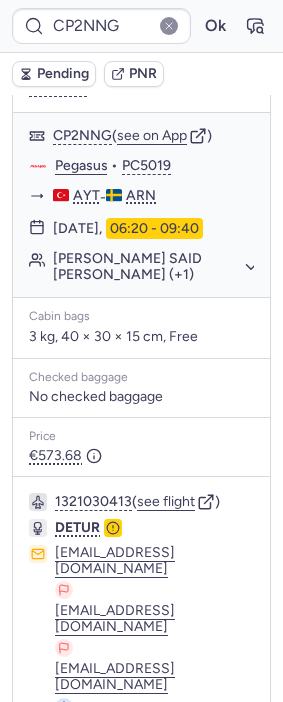 scroll, scrollTop: 456, scrollLeft: 0, axis: vertical 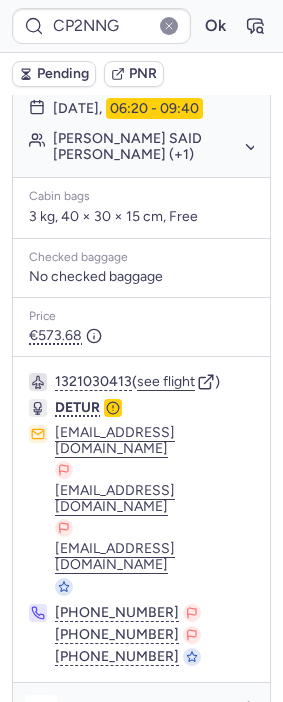 click 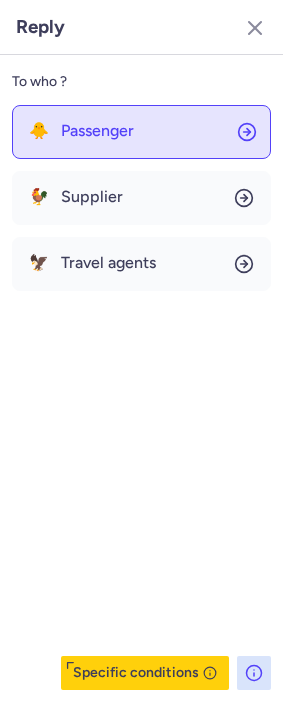 click on "🐥 Passenger" 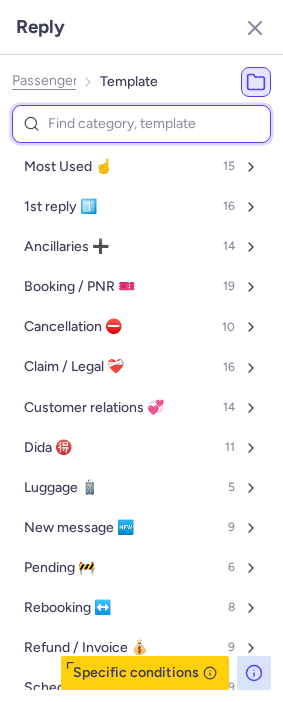 click at bounding box center (141, 124) 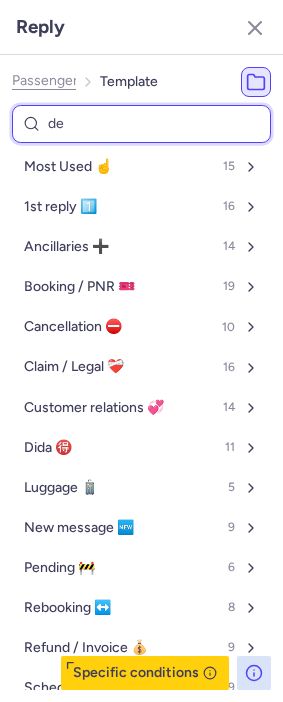 type on "del" 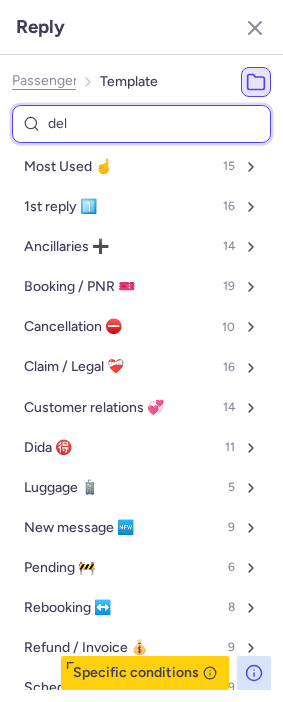 select on "en" 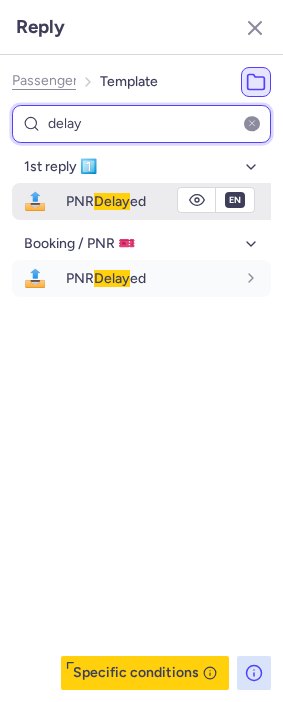 type on "delay" 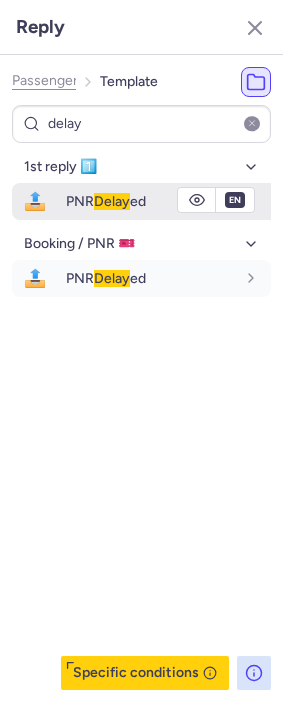 click on "PNR  [PERSON_NAME]" at bounding box center (106, 201) 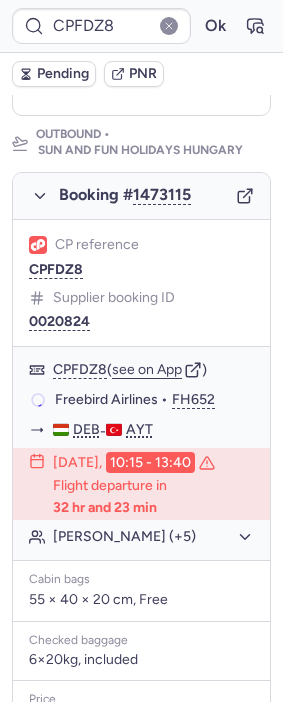 scroll, scrollTop: 312, scrollLeft: 0, axis: vertical 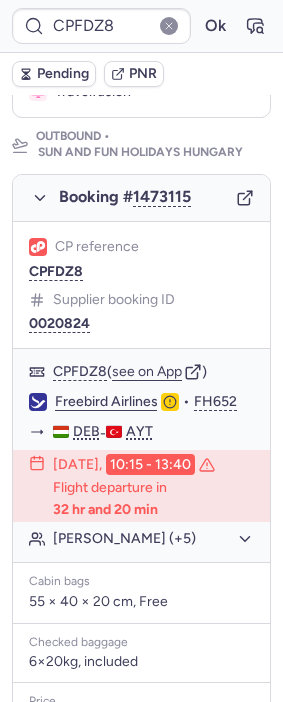 type on "CP5ETC" 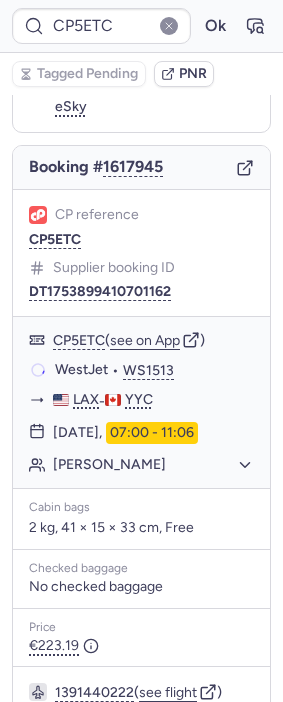 scroll, scrollTop: 163, scrollLeft: 0, axis: vertical 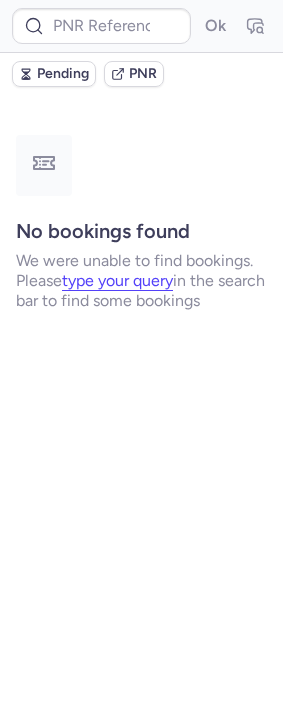 type on "CP5ETC" 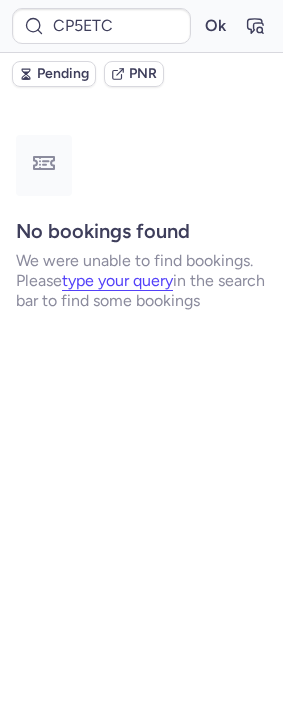 scroll, scrollTop: 0, scrollLeft: 0, axis: both 